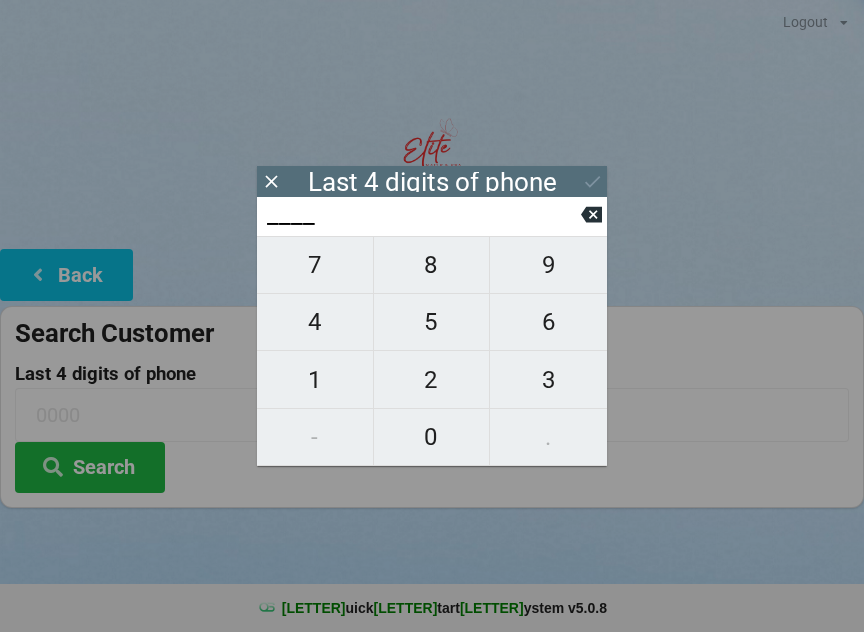 scroll, scrollTop: 0, scrollLeft: 0, axis: both 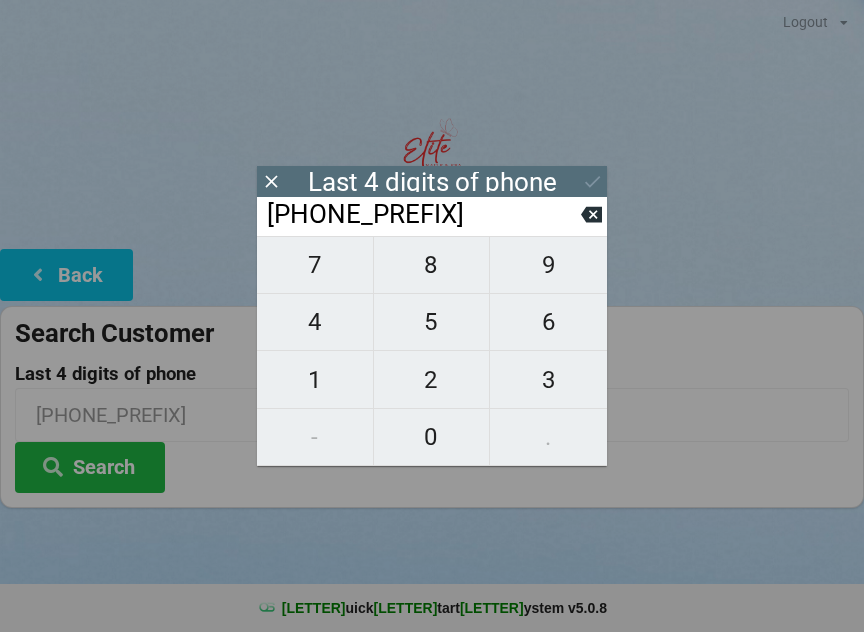 click on "9" at bounding box center (315, 265) 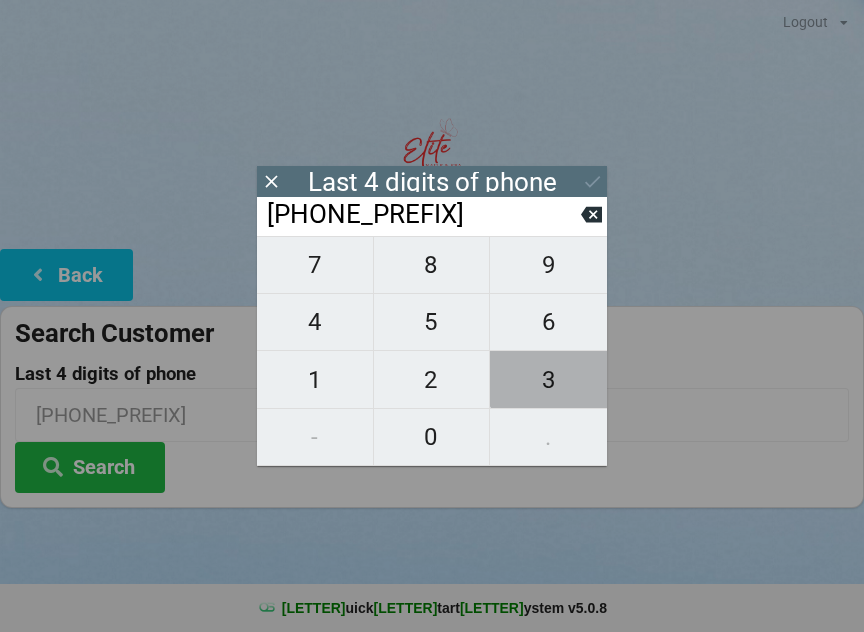 click on "3" at bounding box center (315, 265) 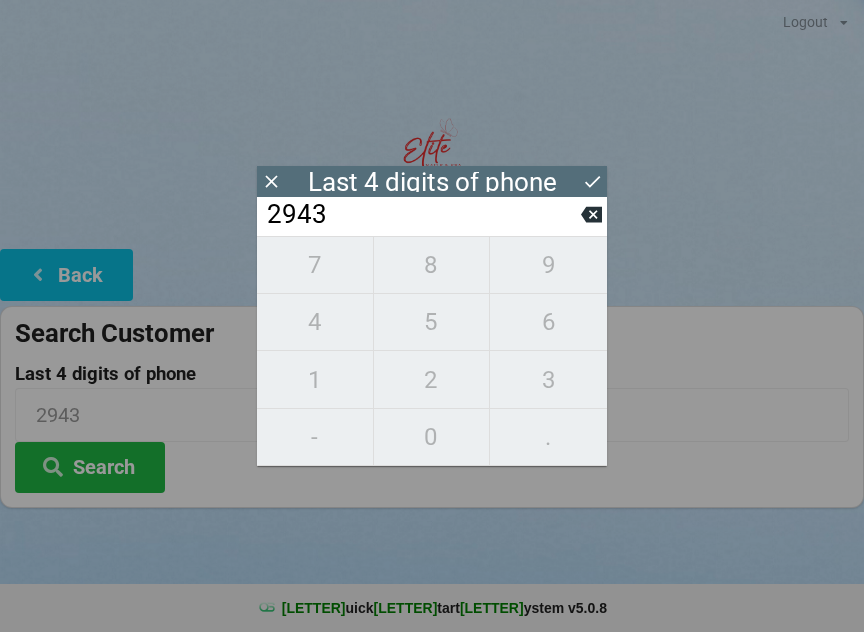 click at bounding box center (271, 181) 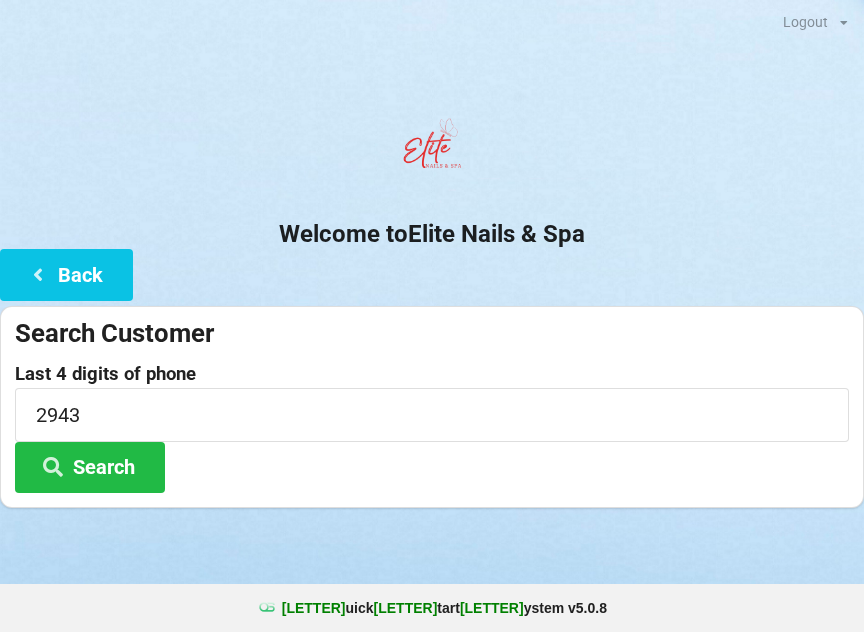 click on "Search" at bounding box center [90, 467] 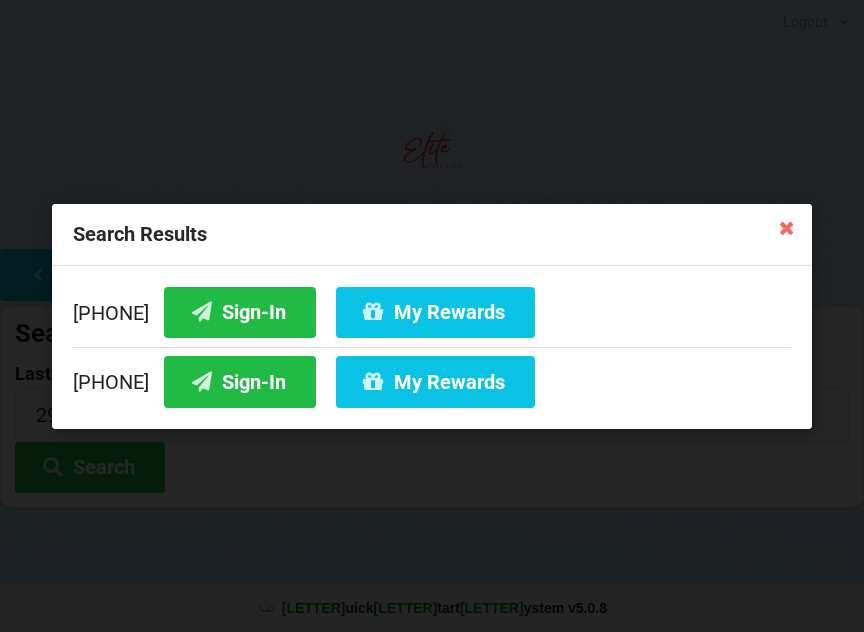 click on "Sign-In" at bounding box center [240, 311] 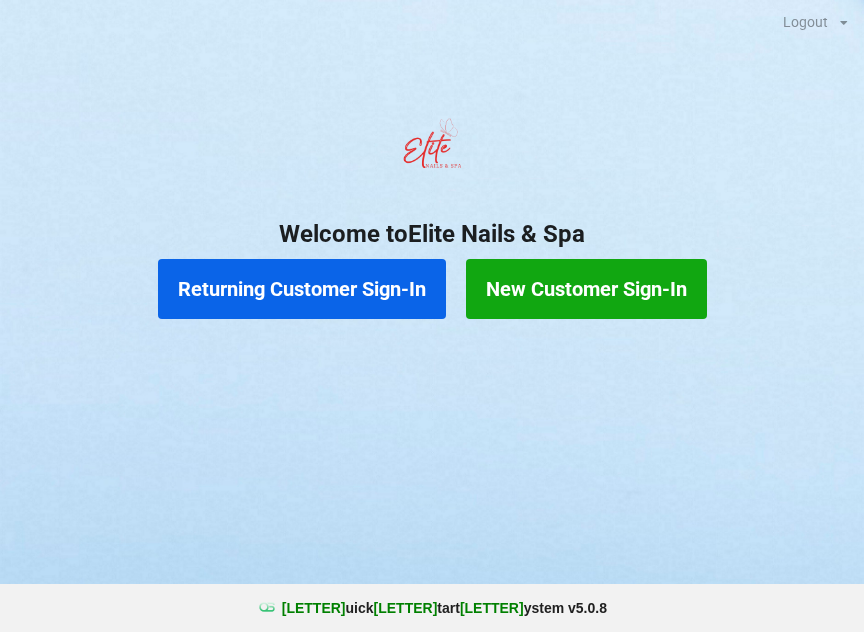 click on "Returning Customer Sign-In" at bounding box center [302, 289] 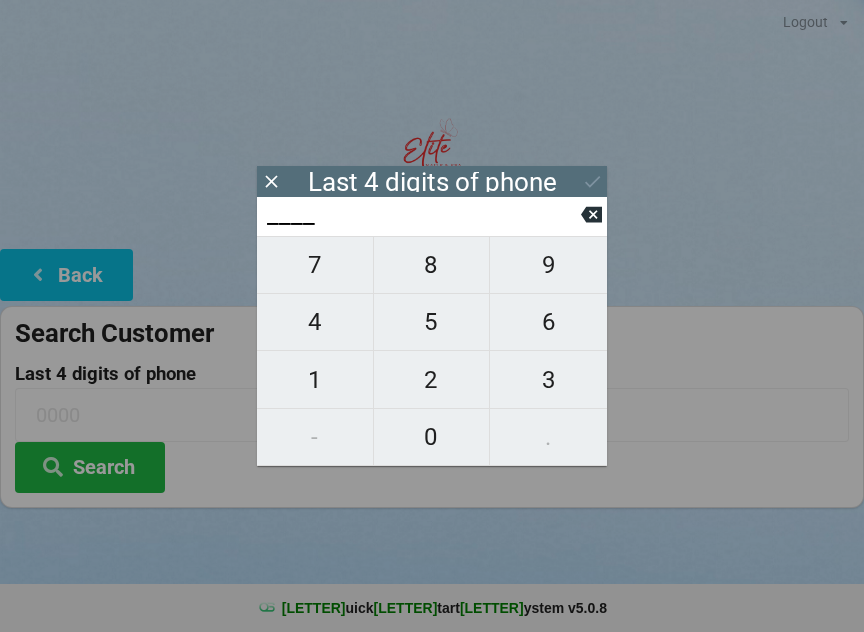 click on "7" at bounding box center [315, 265] 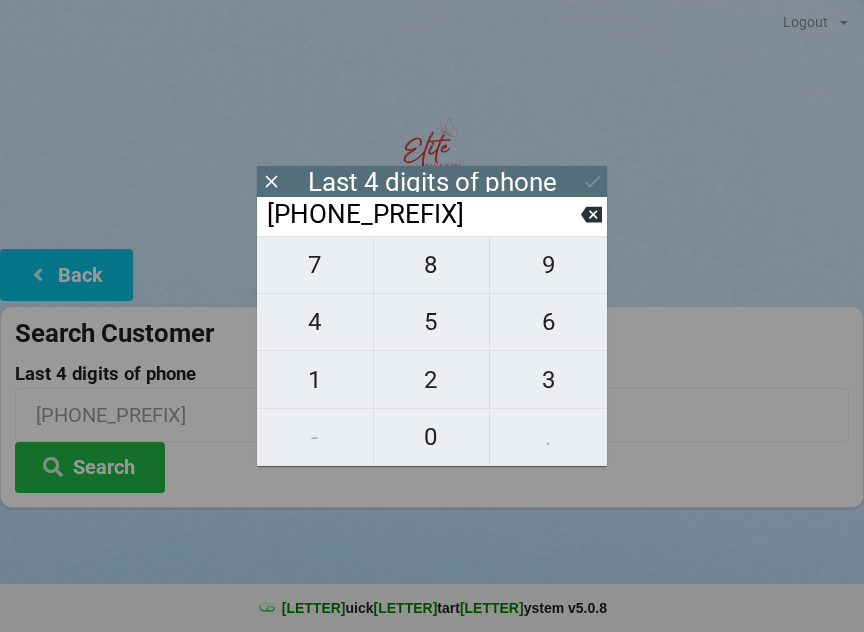 click on "1" at bounding box center (315, 265) 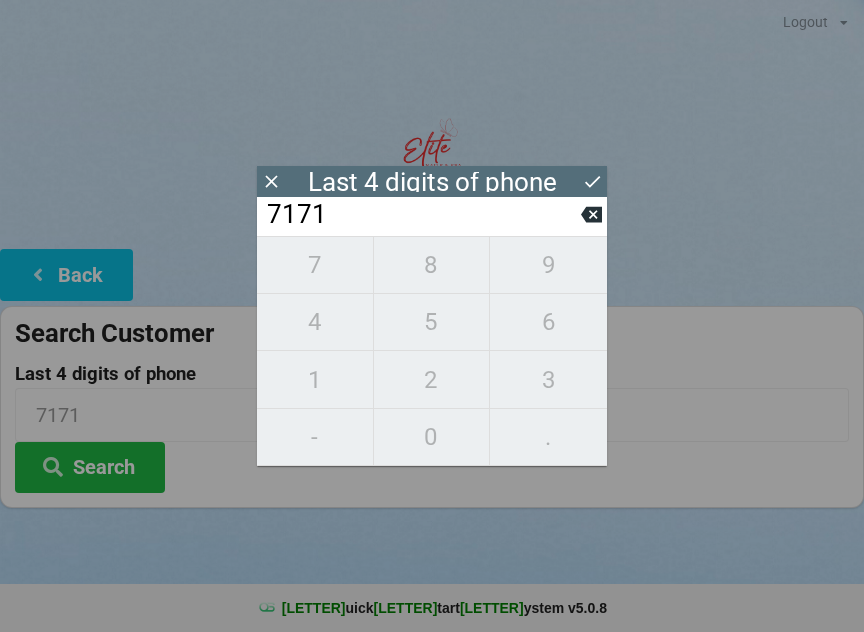 click at bounding box center [271, 181] 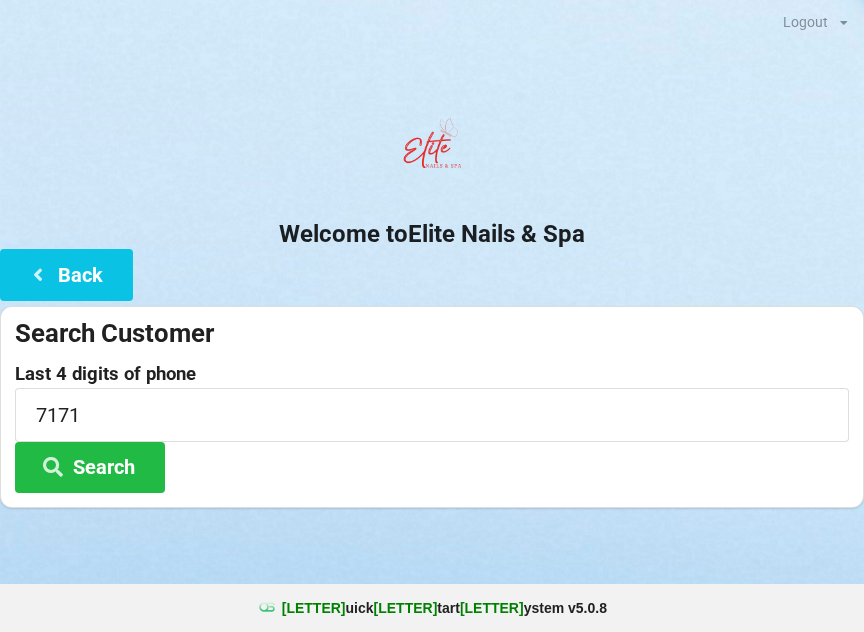 click on "Search" at bounding box center [90, 467] 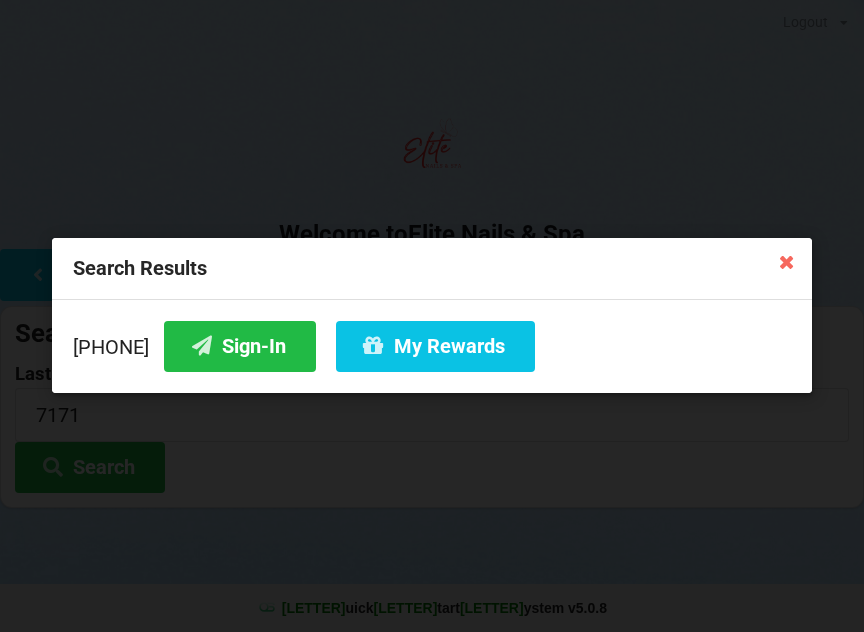click on "Sign-In" at bounding box center [240, 346] 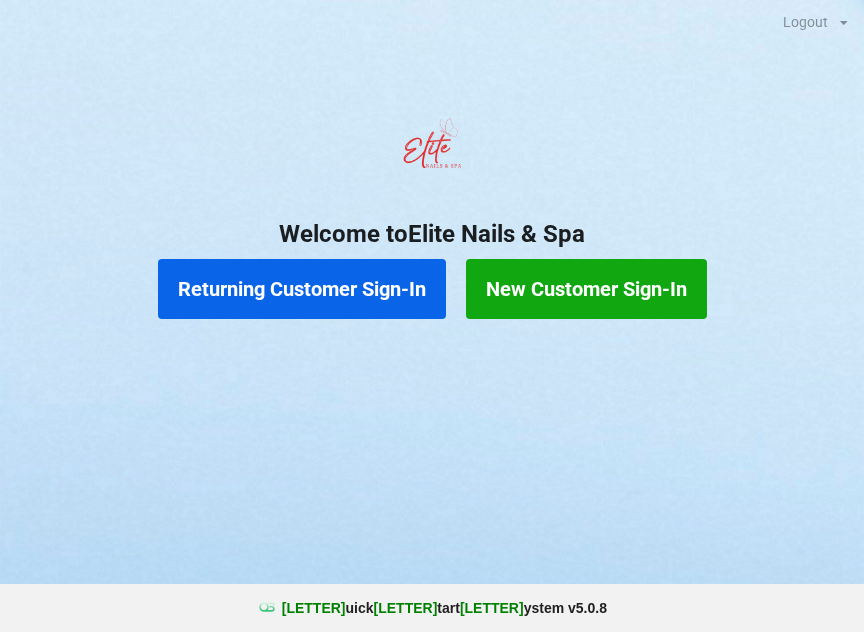 click on "Returning Customer Sign-In" at bounding box center (302, 289) 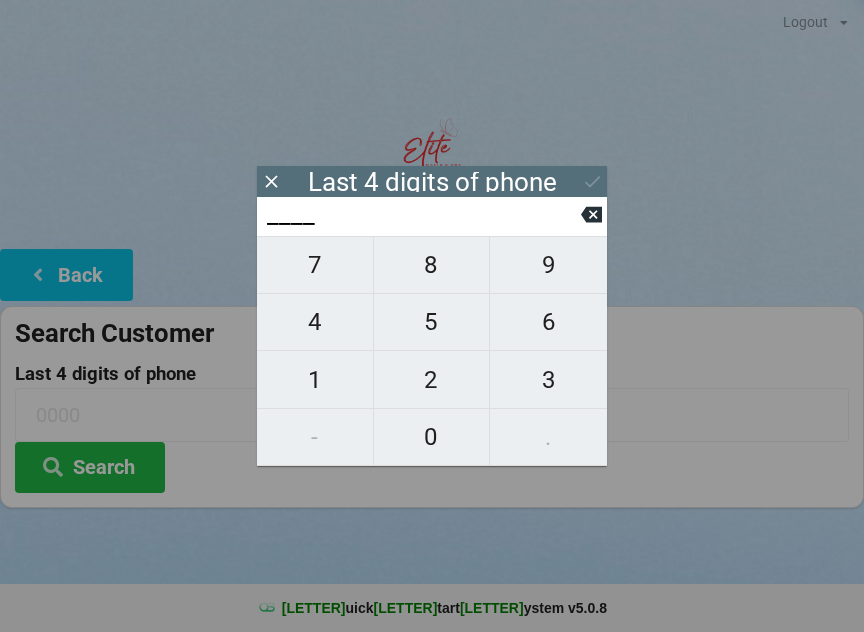 click on "8" at bounding box center (315, 265) 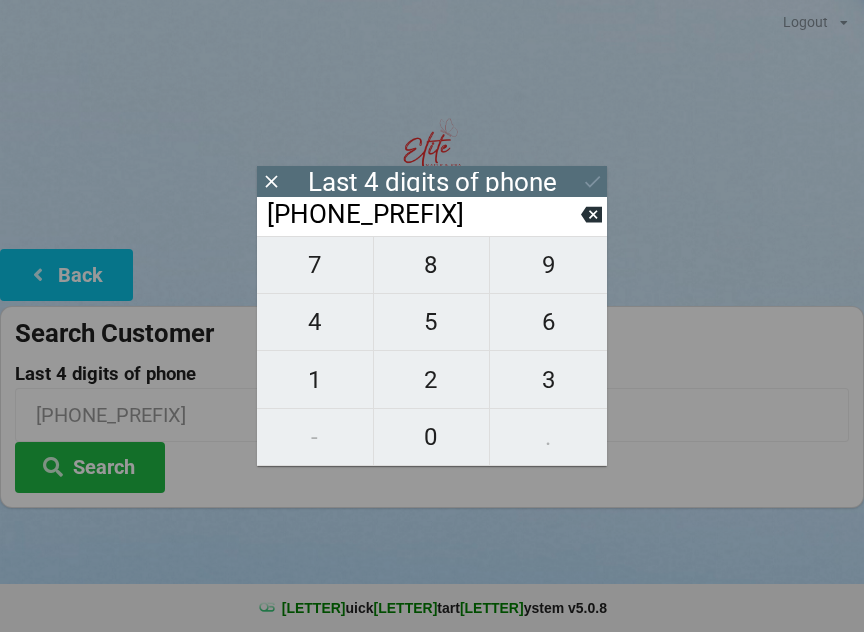 click on "1" at bounding box center [315, 265] 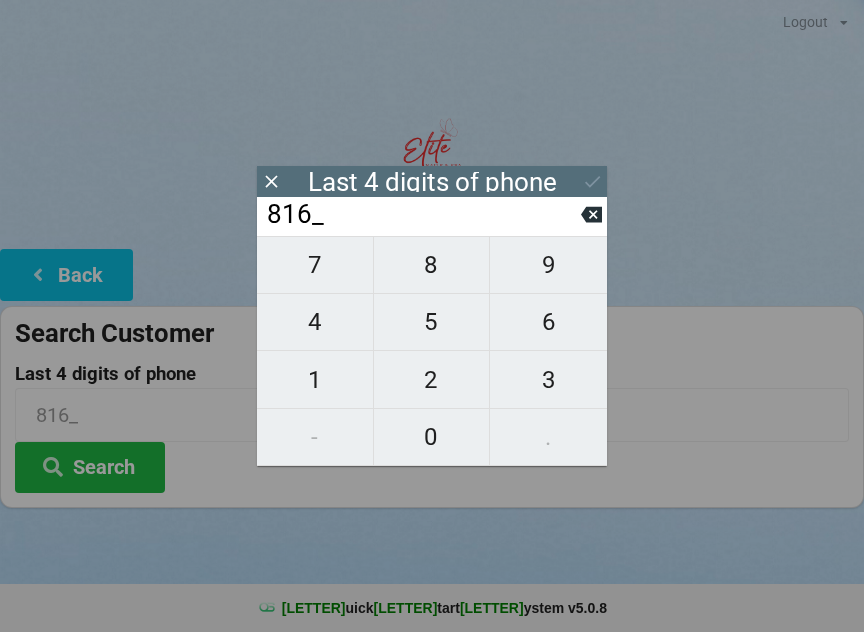 click on "8" at bounding box center [315, 265] 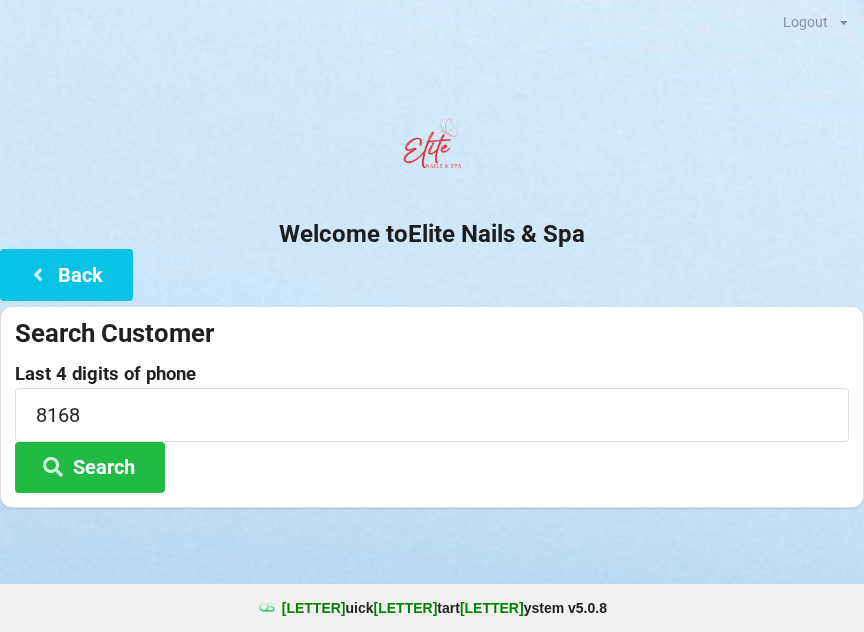 click at bounding box center [432, 533] 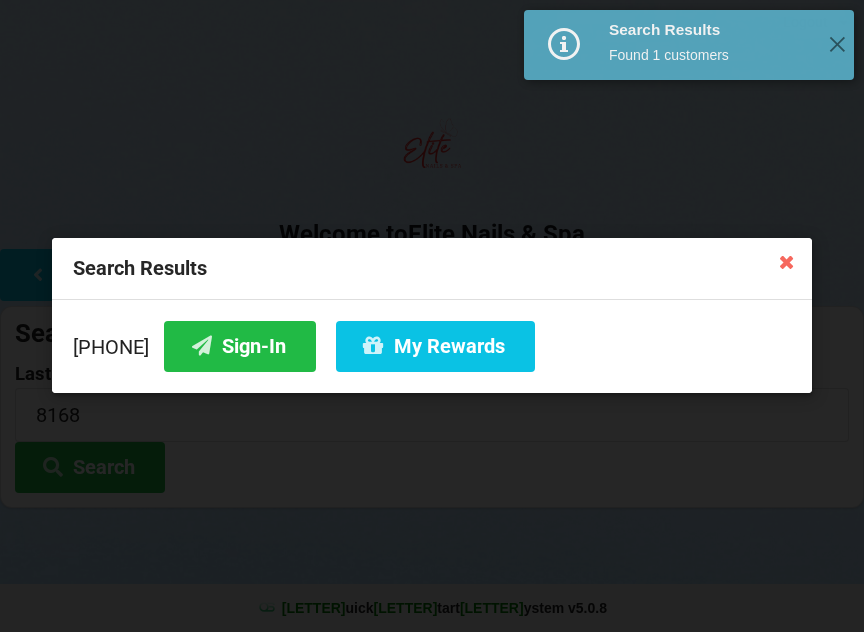 click on "My Rewards" at bounding box center [435, 346] 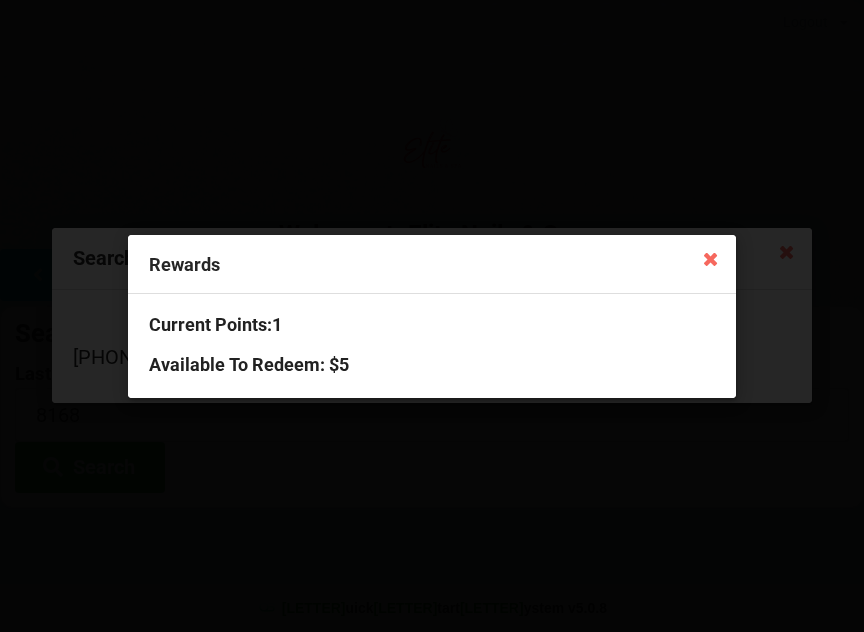 click at bounding box center (710, 258) 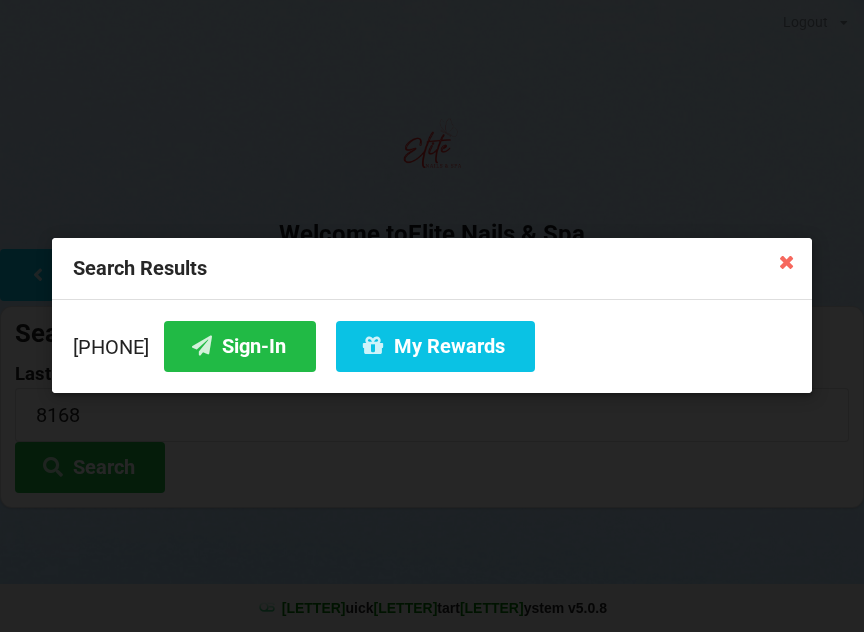 click at bounding box center [786, 261] 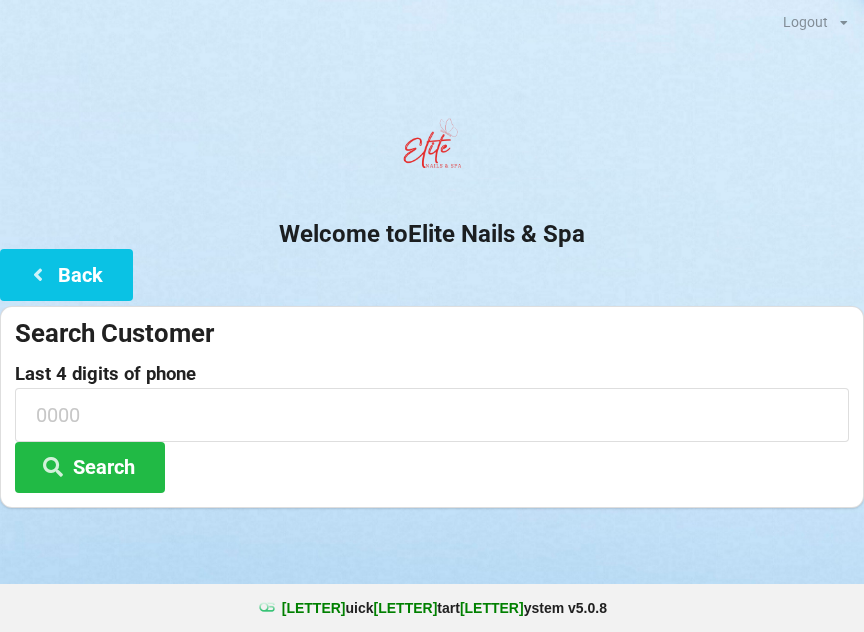 click on "Back" at bounding box center (66, 274) 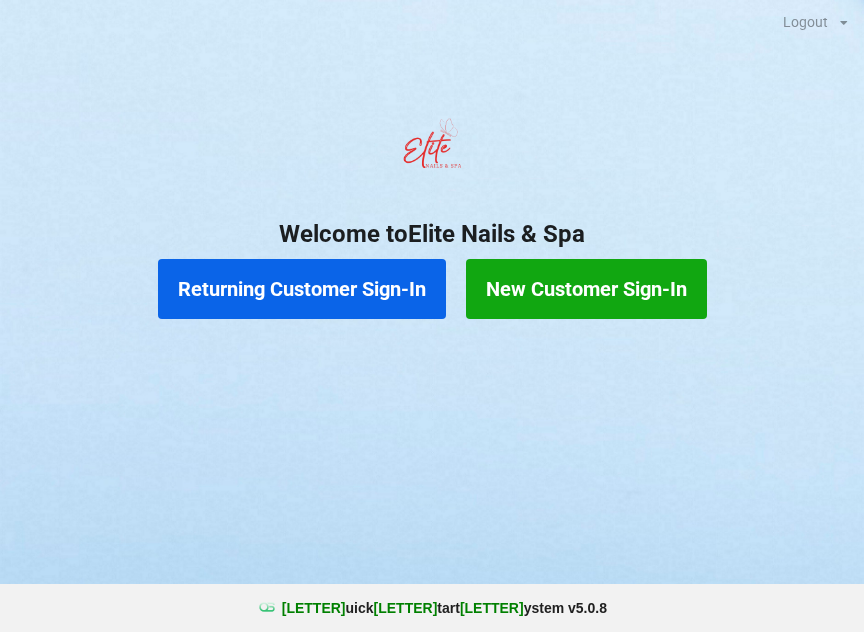 click on "Returning Customer Sign-In" at bounding box center (302, 289) 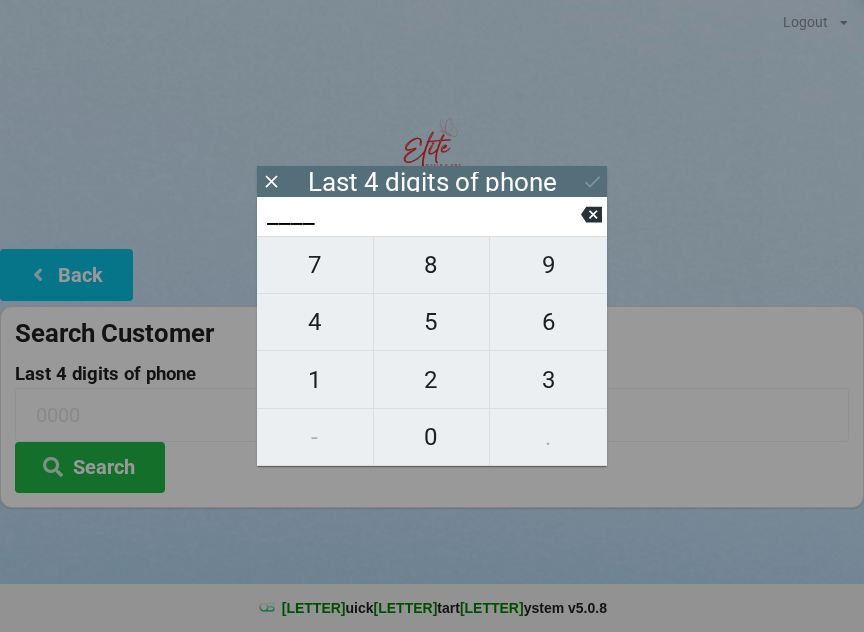 click on "1" at bounding box center [315, 265] 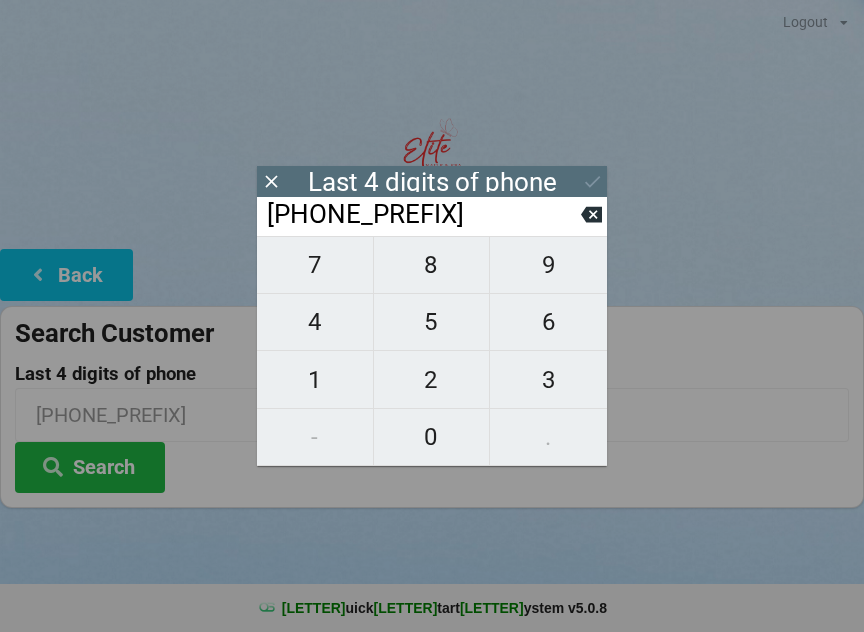 click on "3" at bounding box center [315, 265] 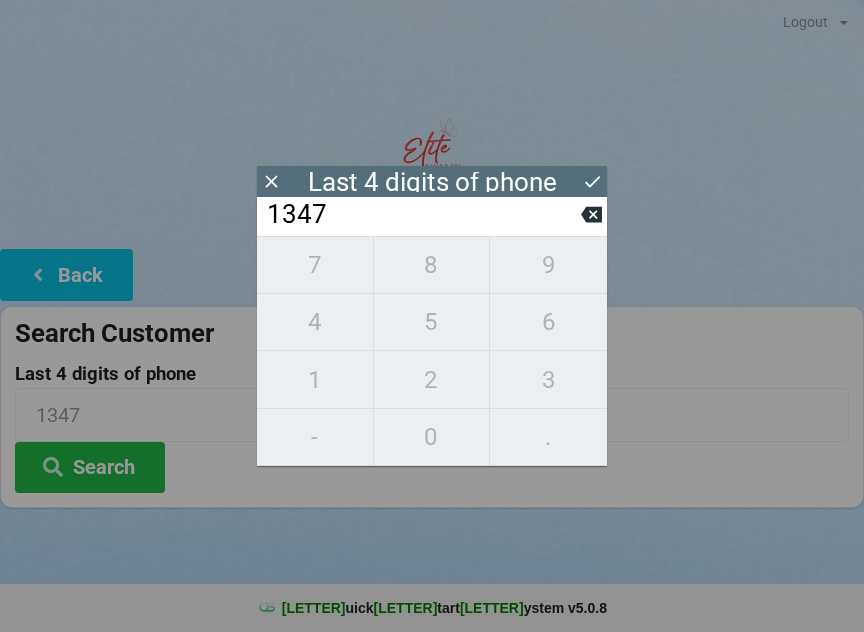 click on "[PHONE_NUMBER]" at bounding box center [432, 351] 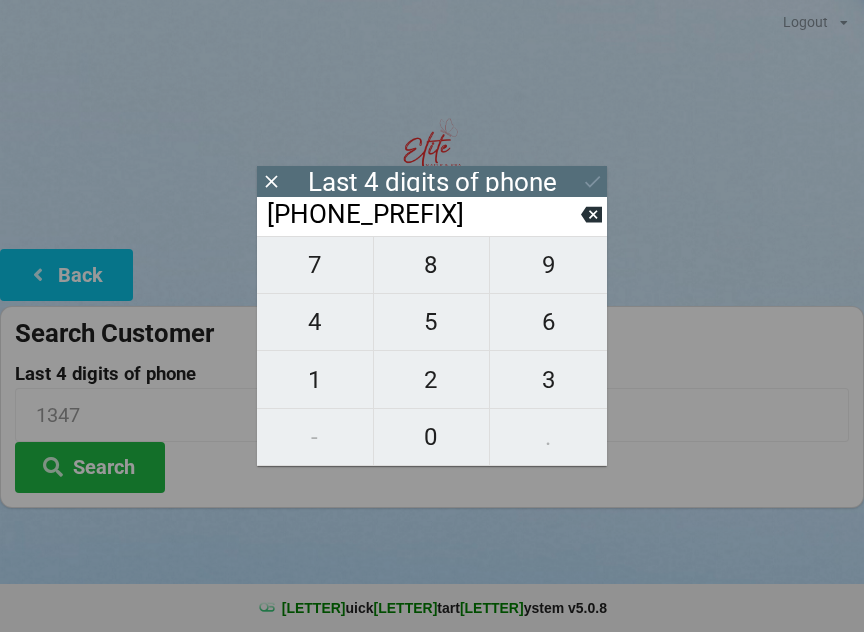 click at bounding box center (591, 215) 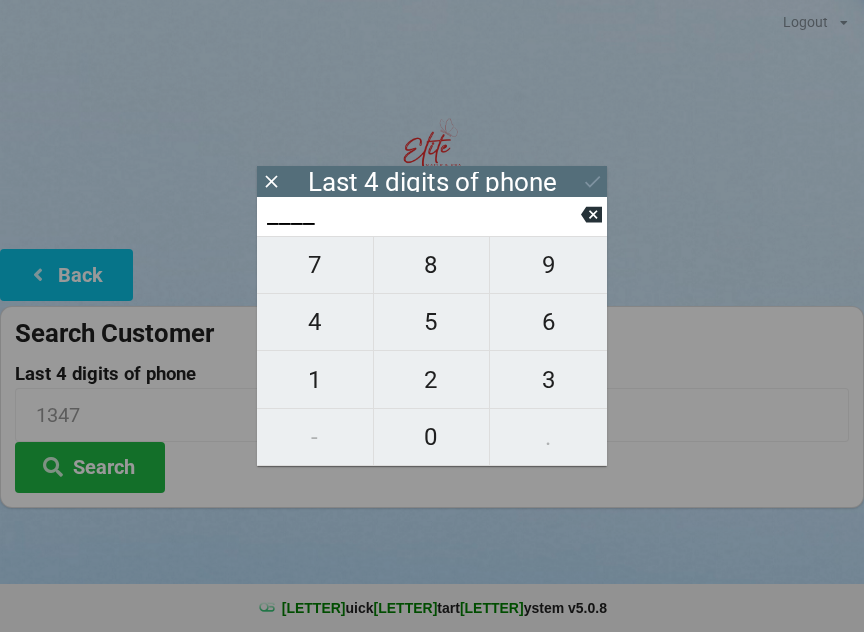 click at bounding box center [591, 214] 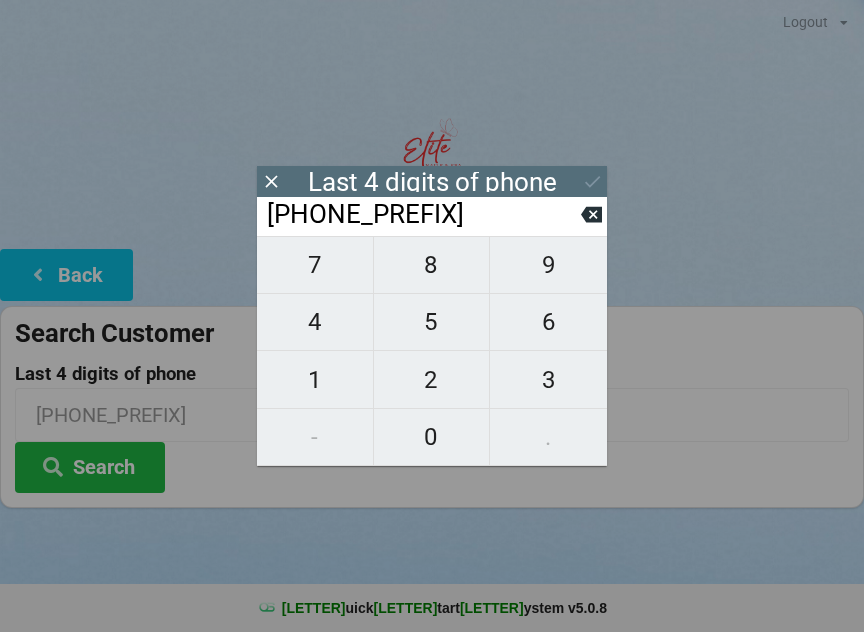 click on "3" at bounding box center [315, 265] 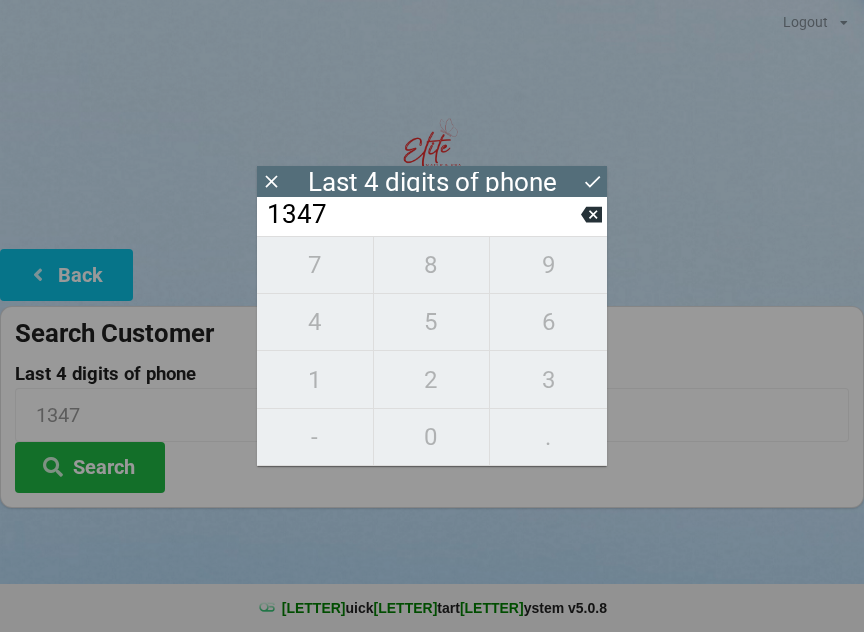 click on "Search" at bounding box center (90, 467) 